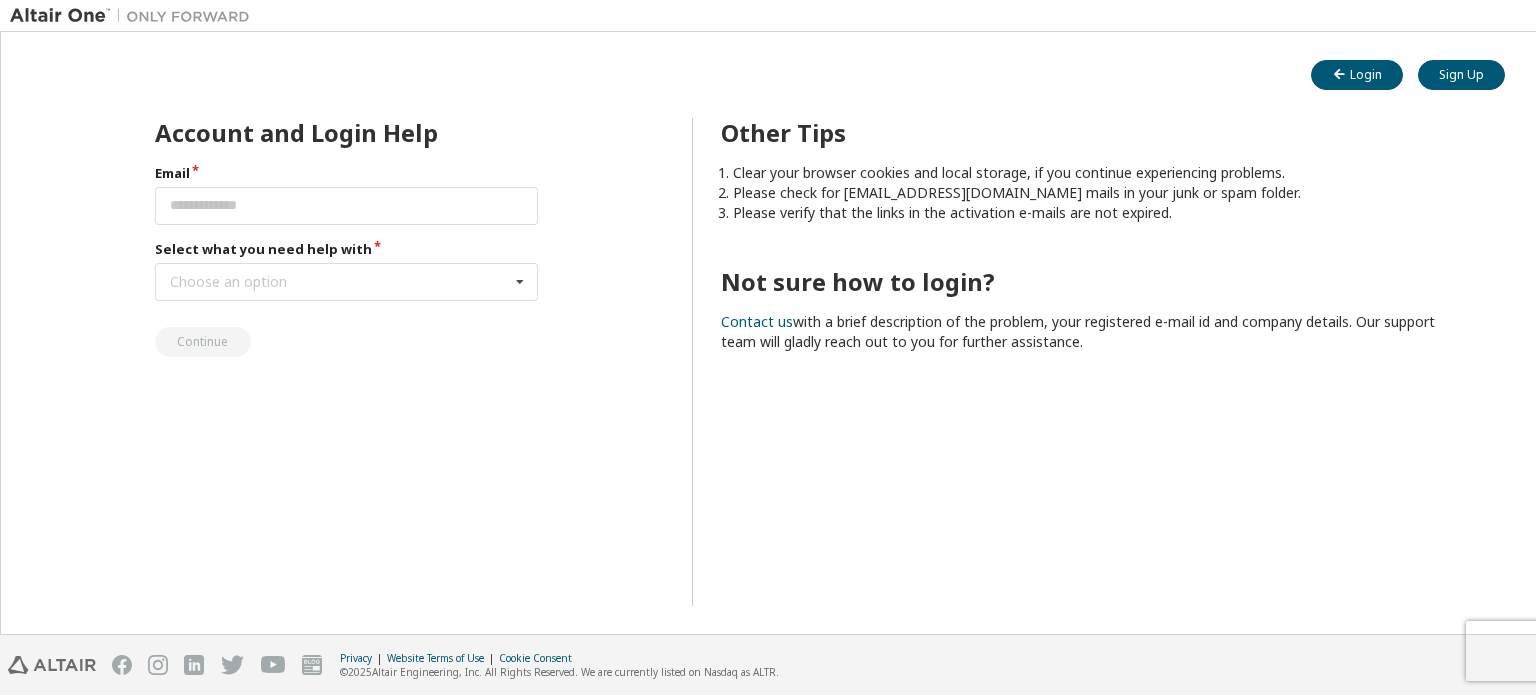 scroll, scrollTop: 0, scrollLeft: 0, axis: both 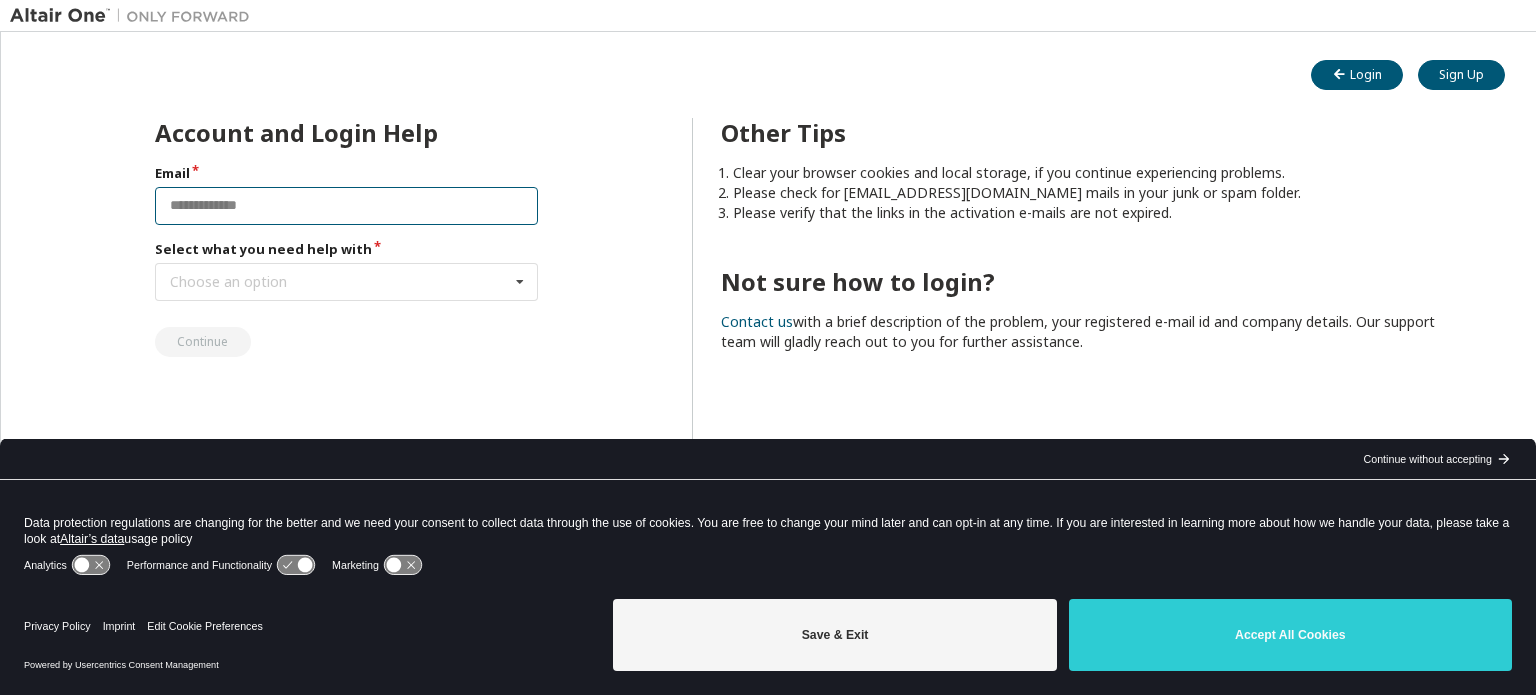click at bounding box center (347, 206) 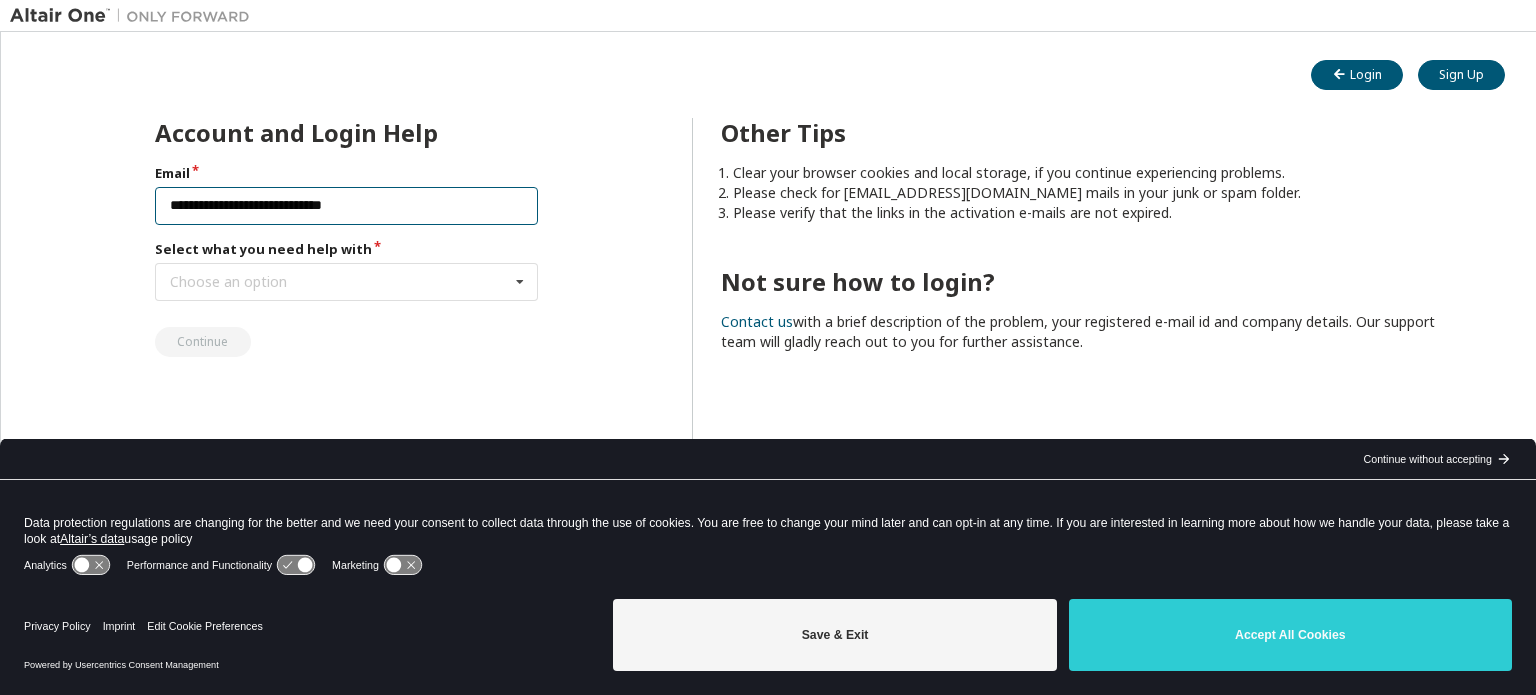 type on "**********" 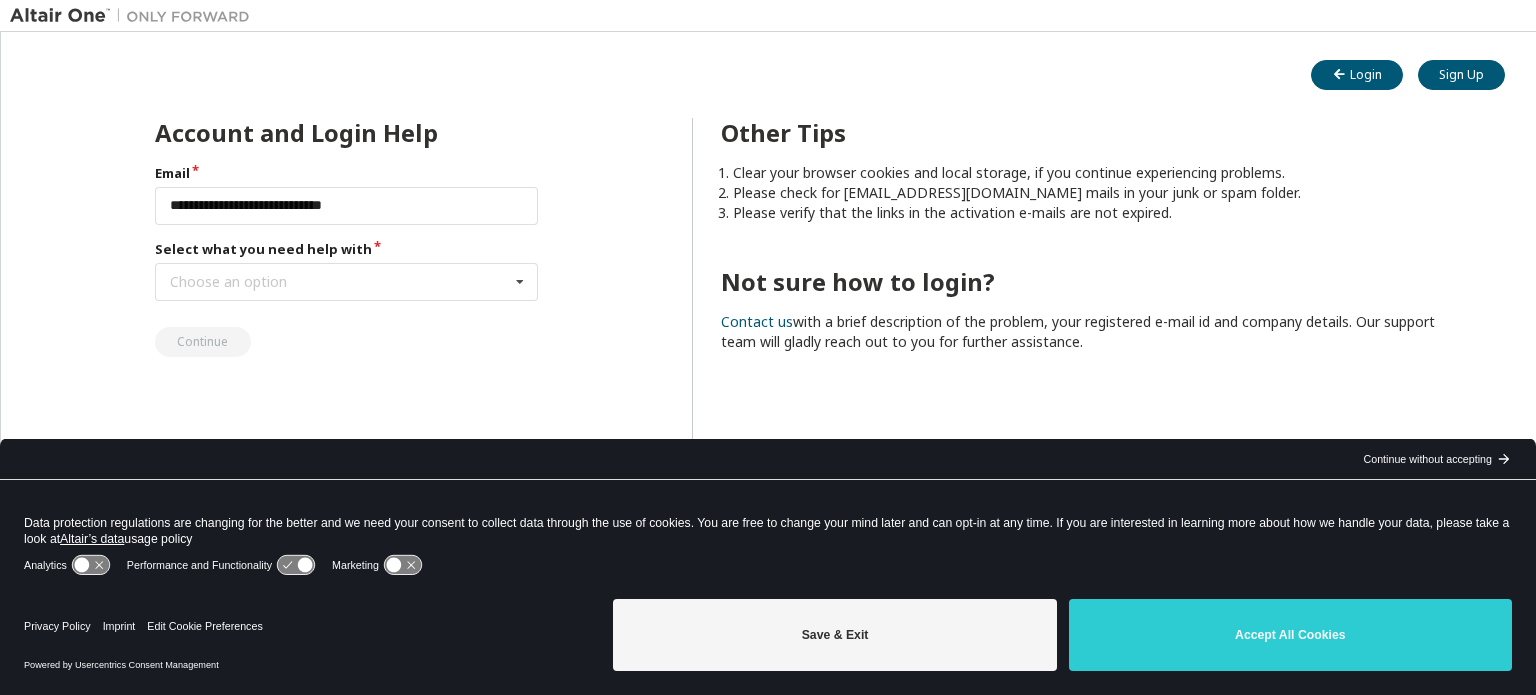 click on "**********" at bounding box center [347, 260] 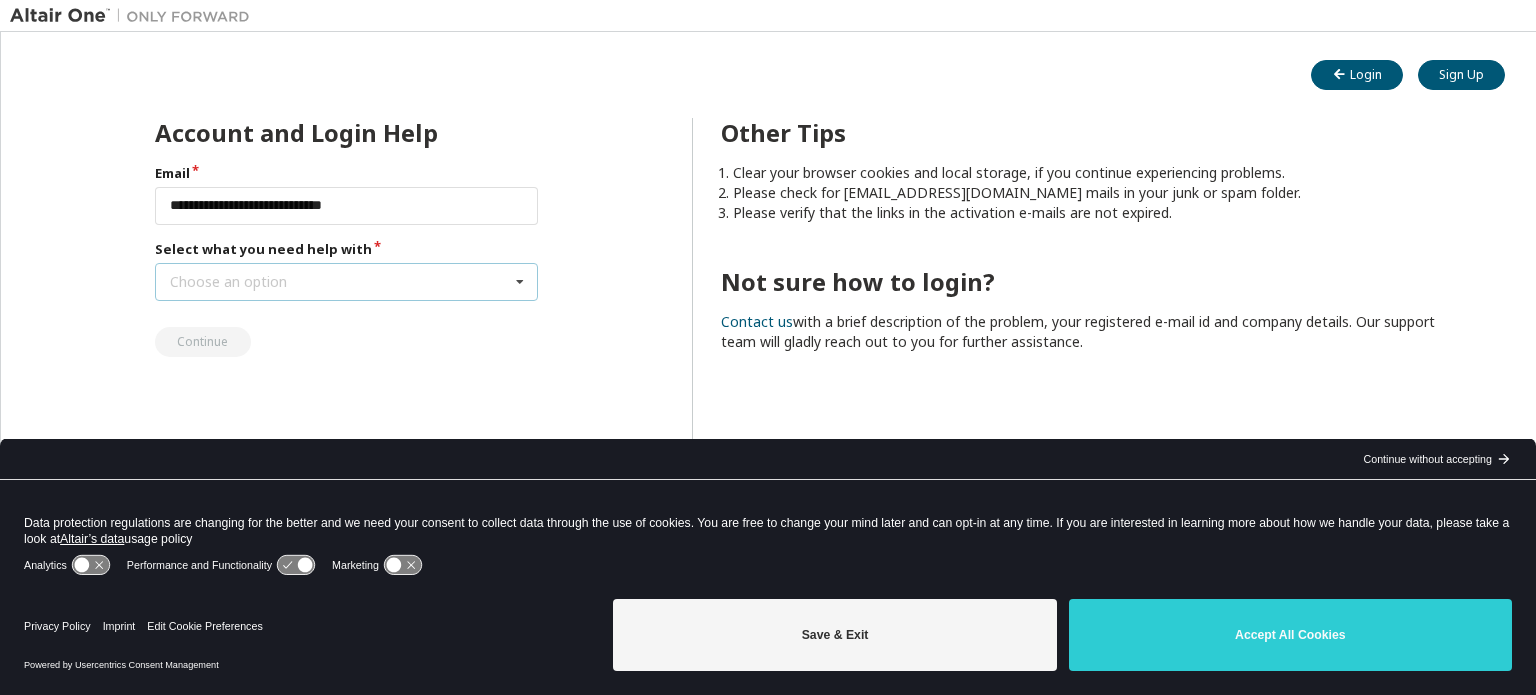 click on "Choose an option I forgot my password I did not receive activation mail My activation mail expired My account is locked I want to reset multi-factor authentication I don't know but can't login" at bounding box center (347, 282) 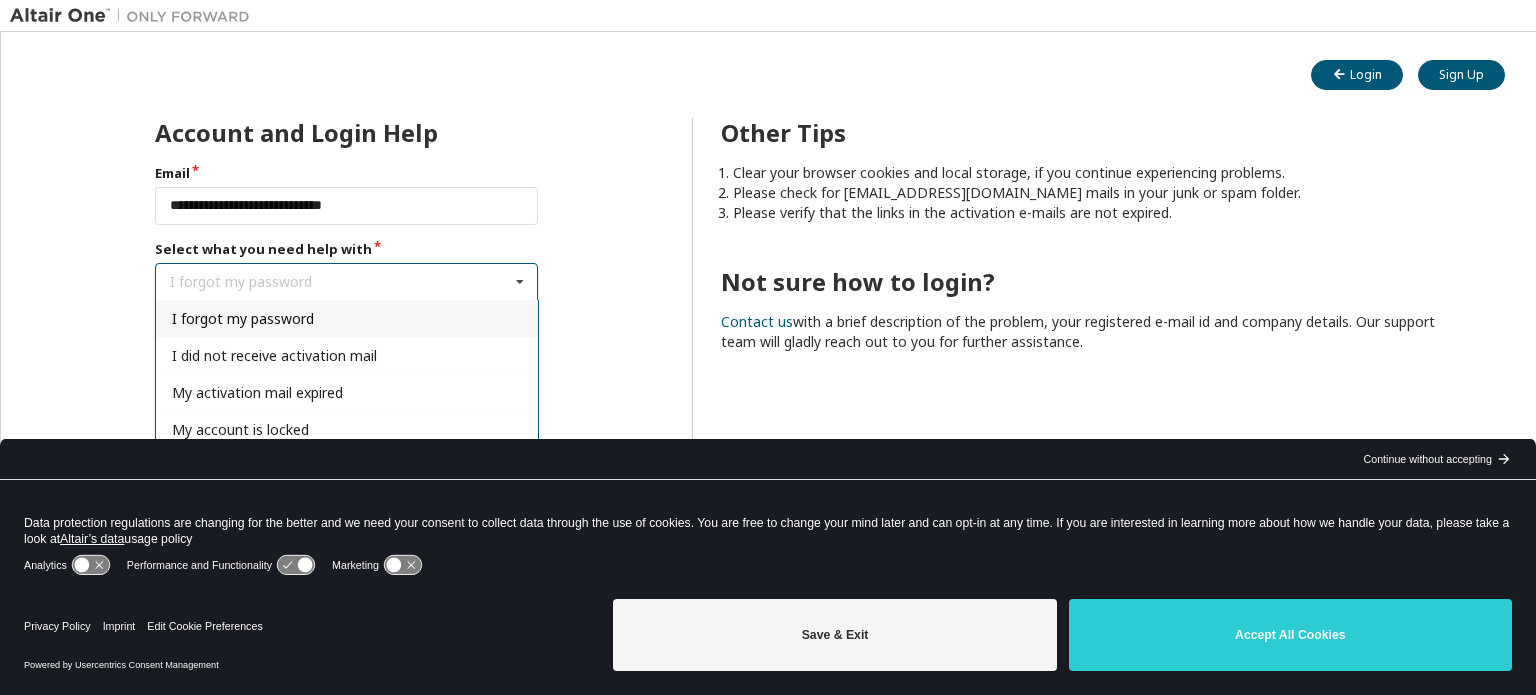 click on "I forgot my password I forgot my password I did not receive activation mail My activation mail expired My account is locked I want to reset multi-factor authentication I don't know but can't login" at bounding box center (347, 282) 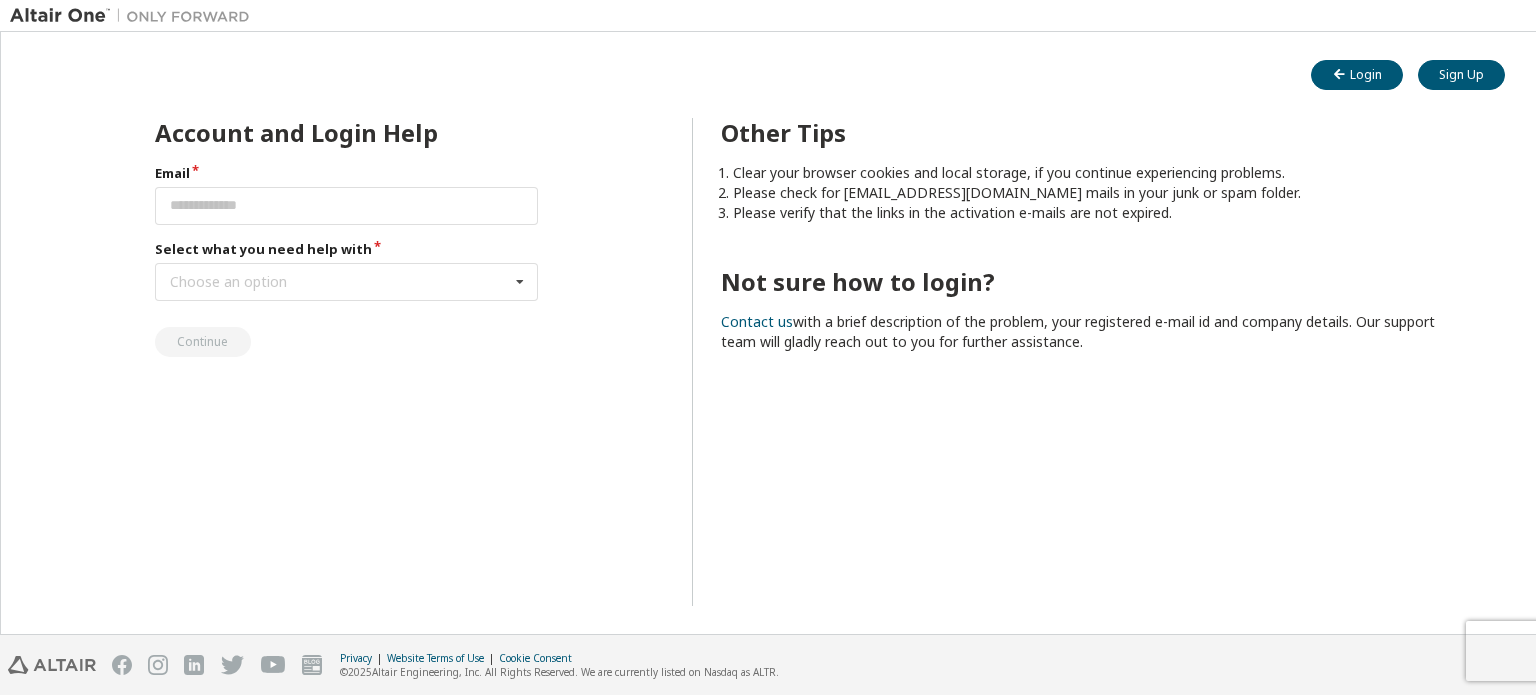 scroll, scrollTop: 0, scrollLeft: 0, axis: both 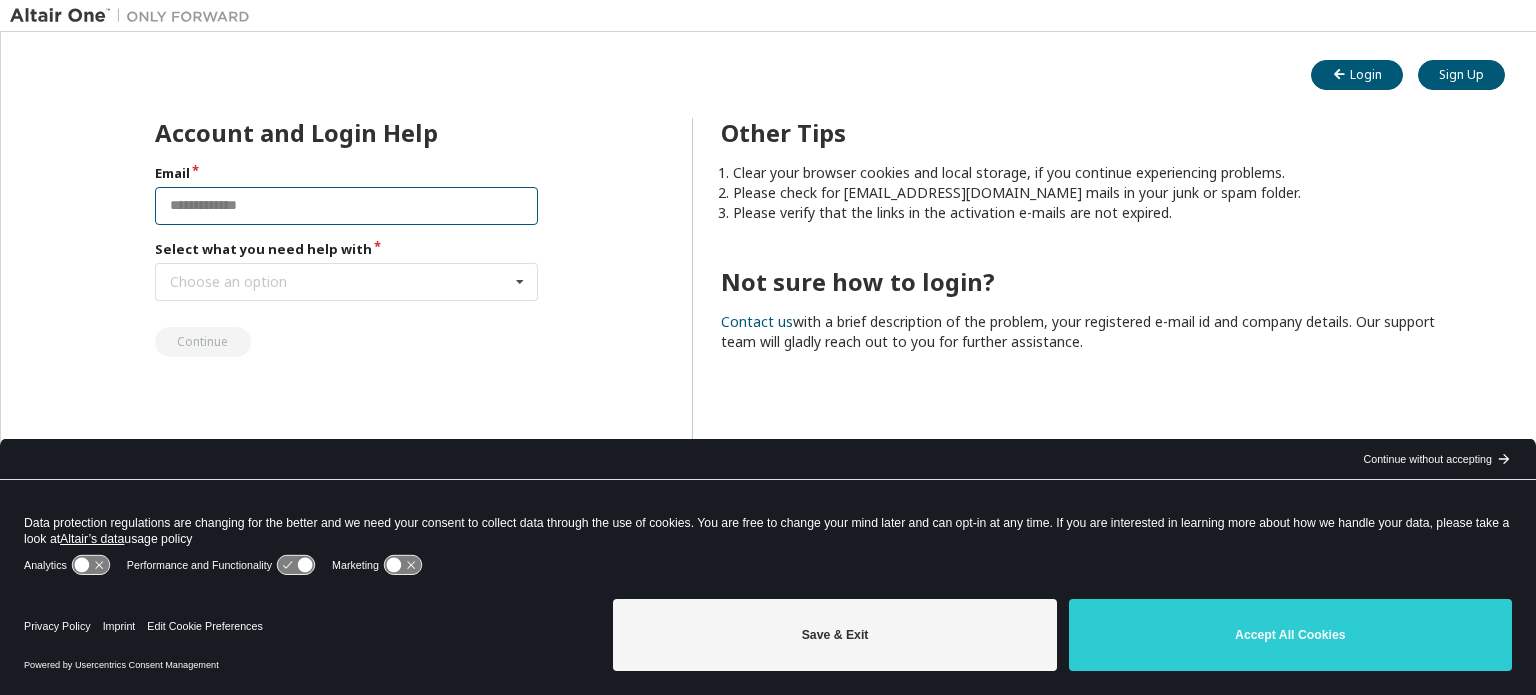 click at bounding box center [347, 206] 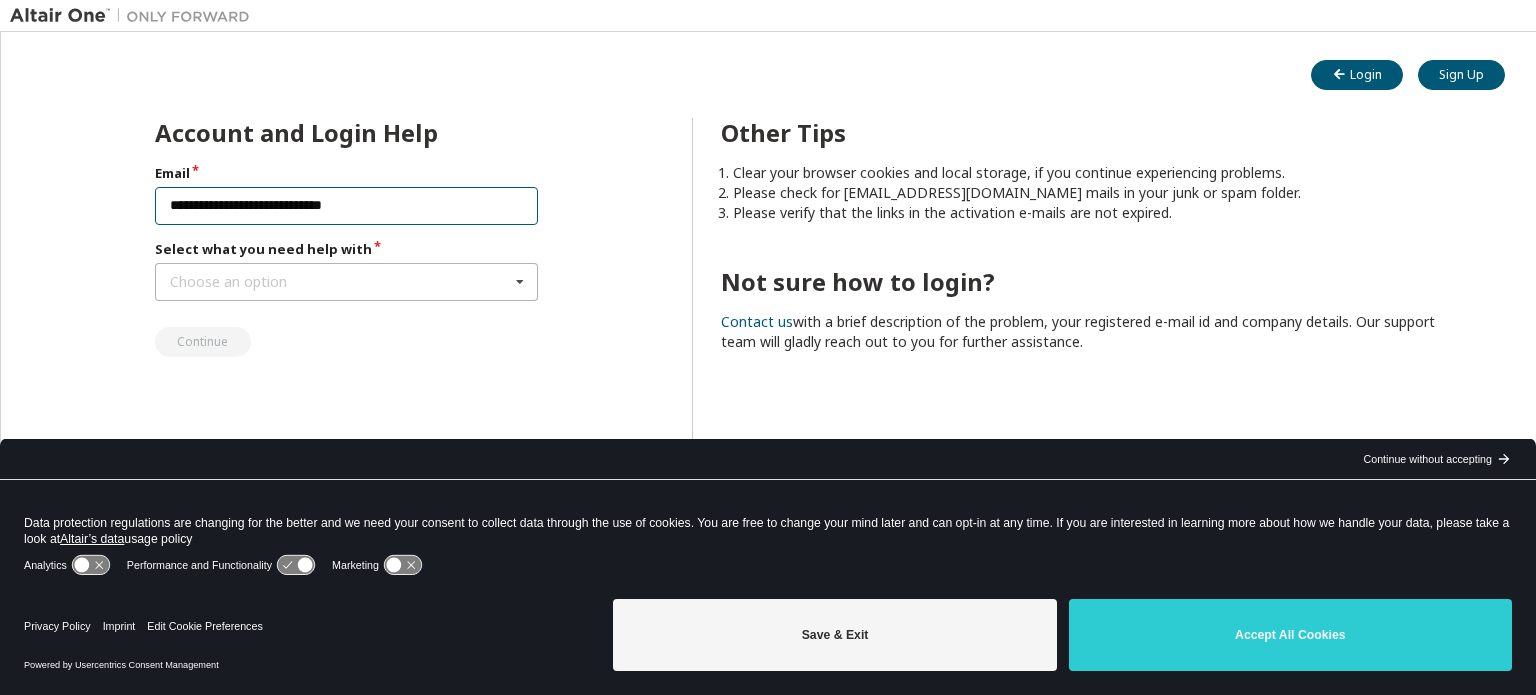 type on "**********" 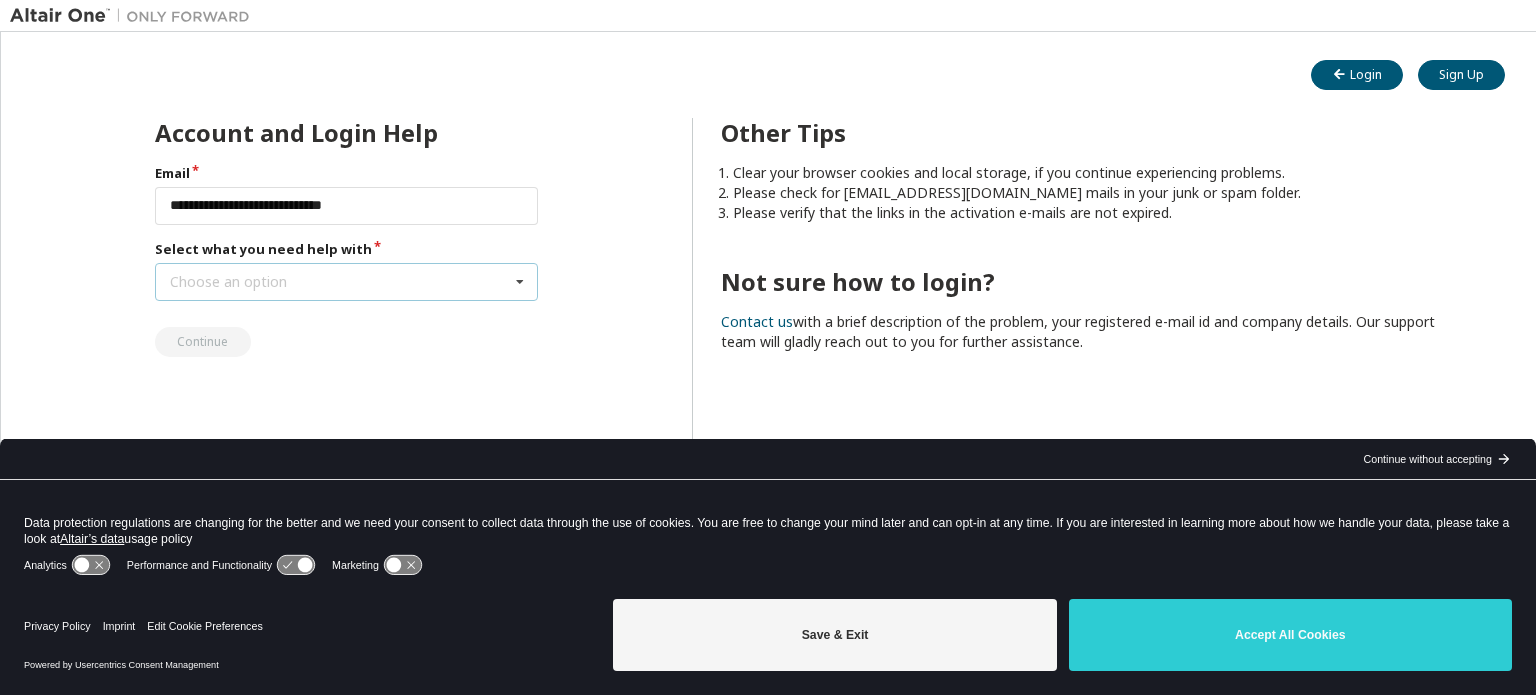 click on "Choose an option I forgot my password I did not receive activation mail My activation mail expired My account is locked I want to reset multi-factor authentication I don't know but can't login" at bounding box center [347, 282] 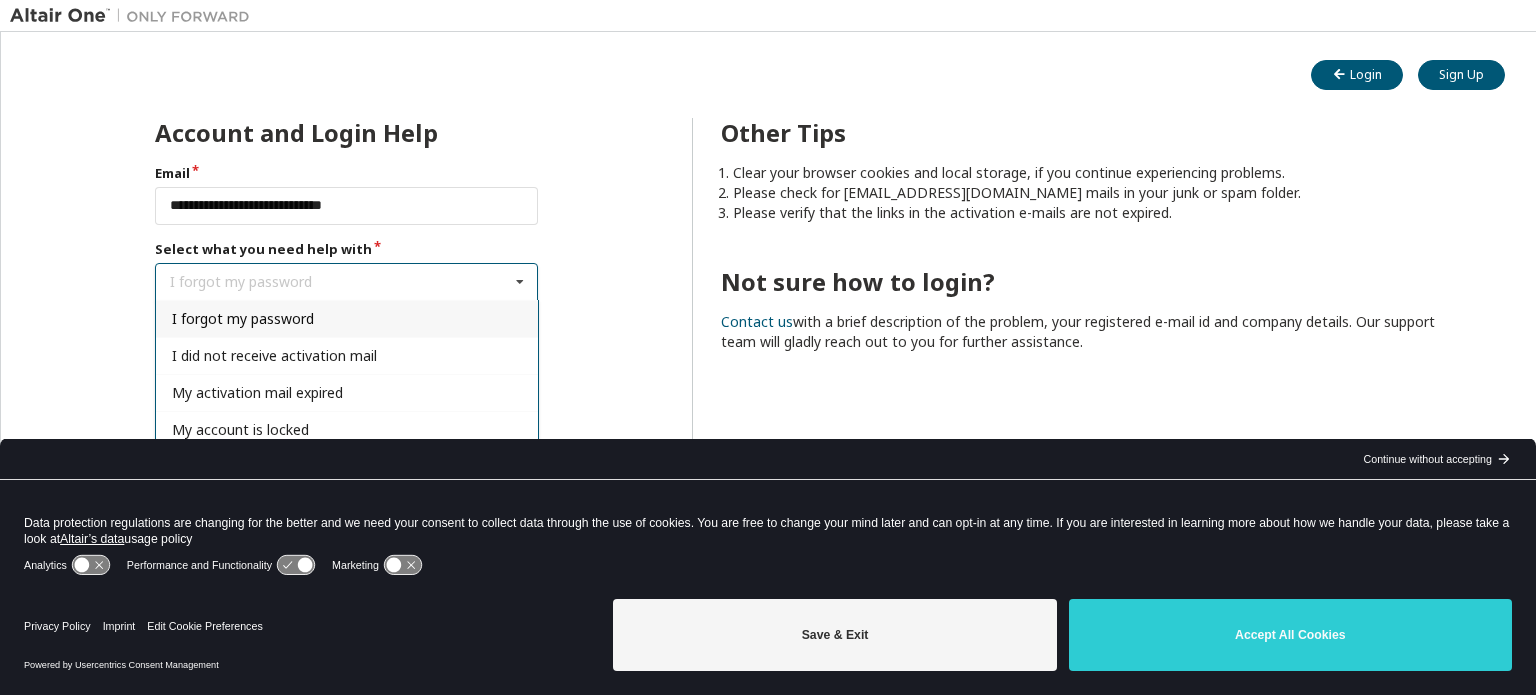 click on "I forgot my password" at bounding box center [347, 318] 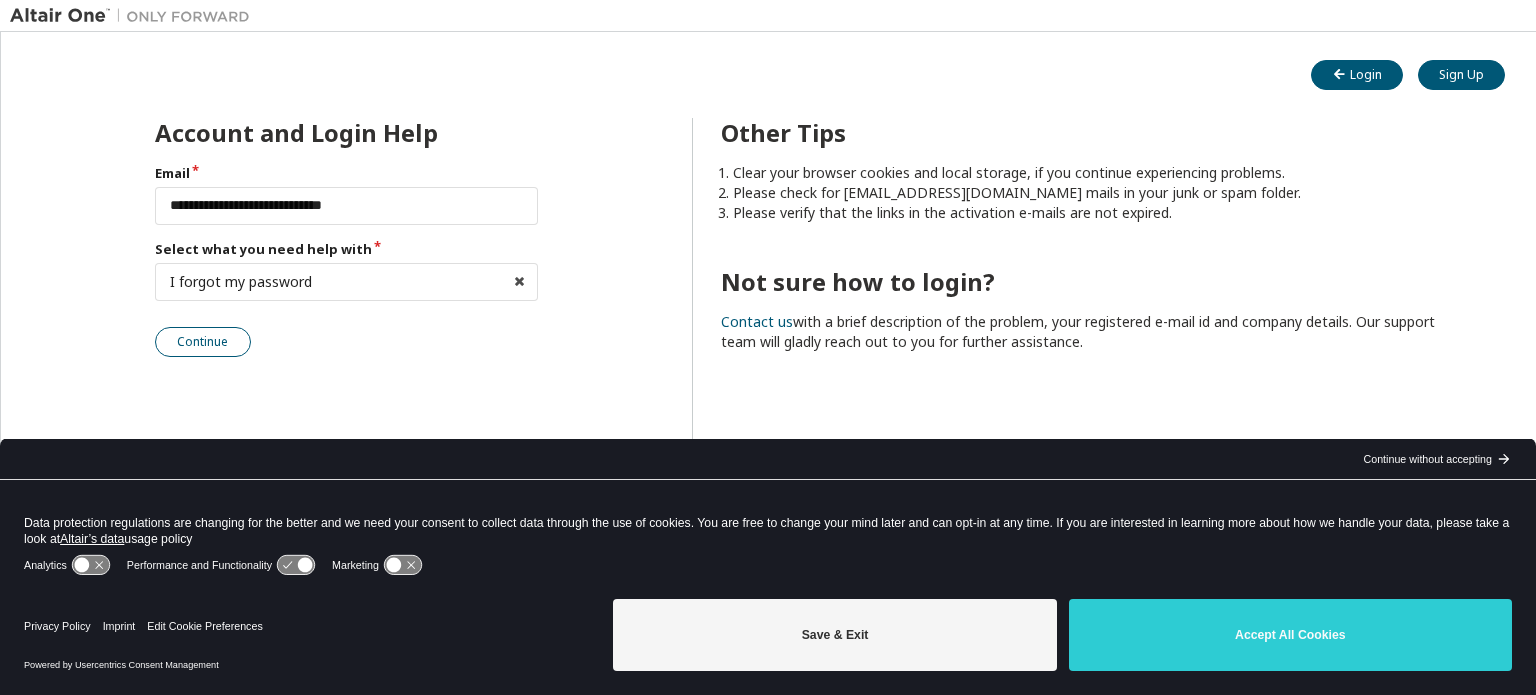 click on "Continue" at bounding box center (203, 342) 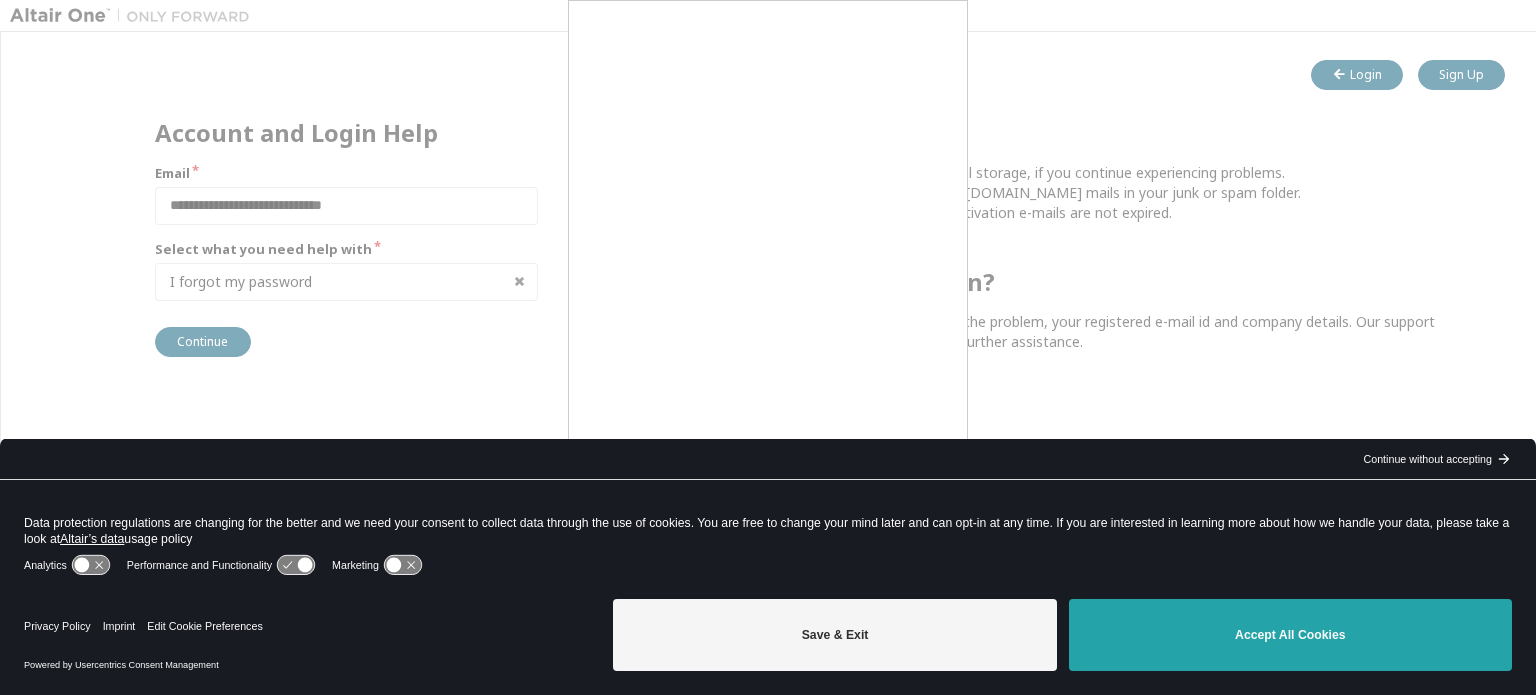 click on "Accept All Cookies" at bounding box center (1290, 635) 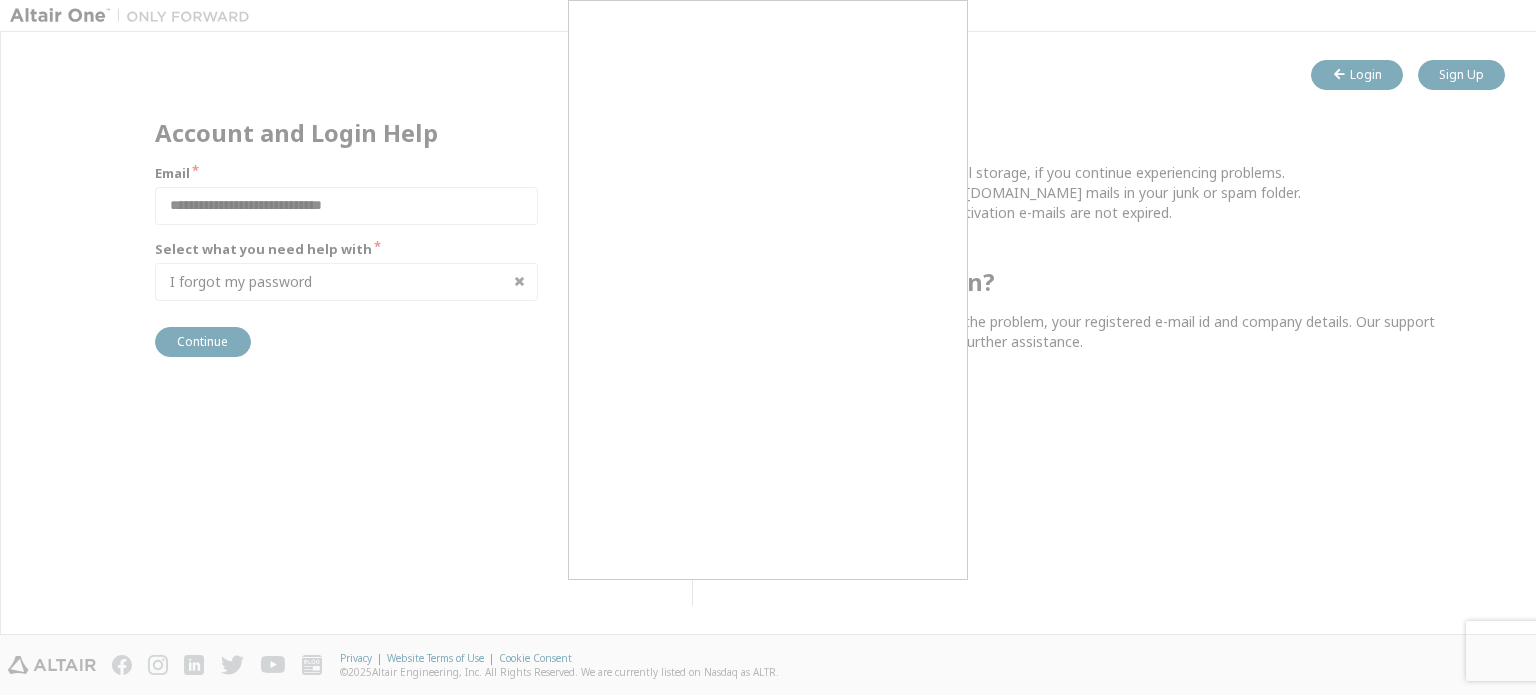 click at bounding box center [768, 347] 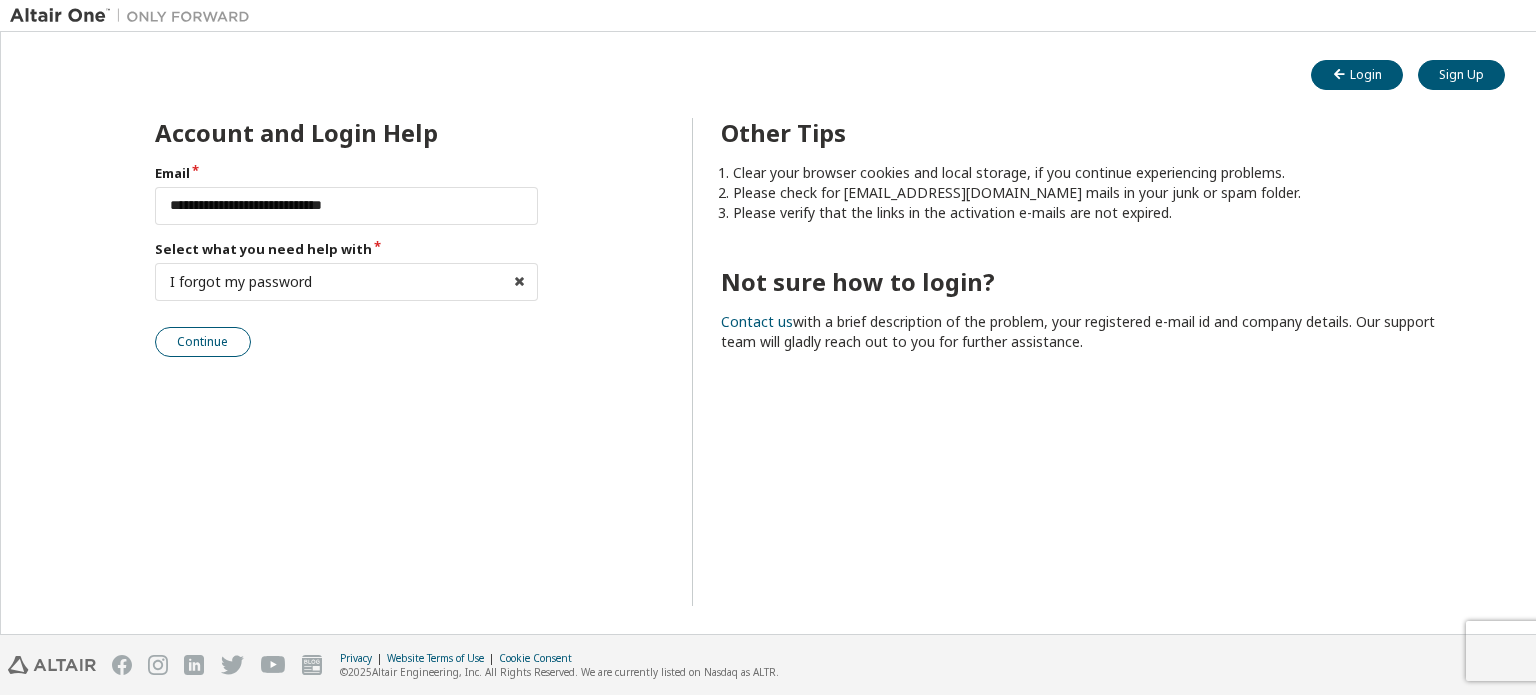click on "Continue" at bounding box center (203, 342) 